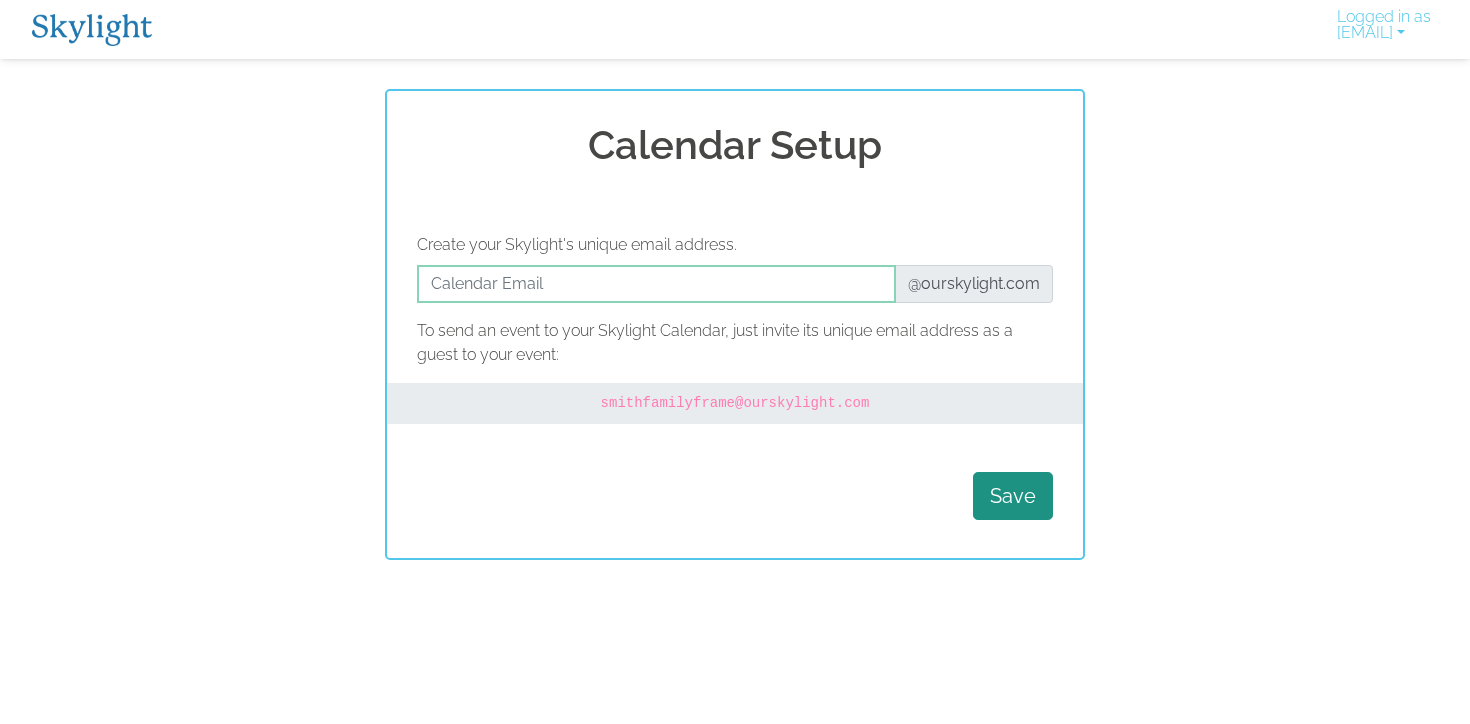 scroll, scrollTop: 0, scrollLeft: 0, axis: both 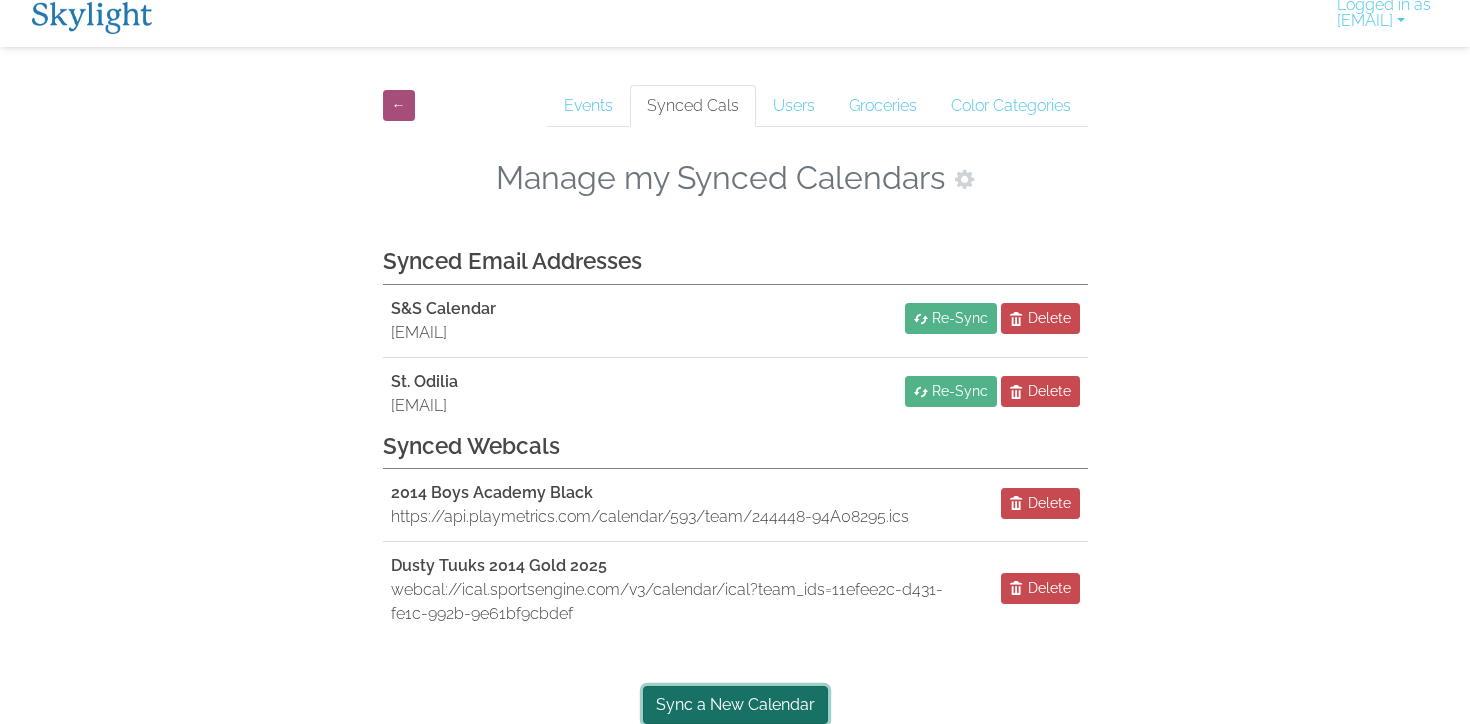 click on "Sync a New Calendar" at bounding box center [735, 705] 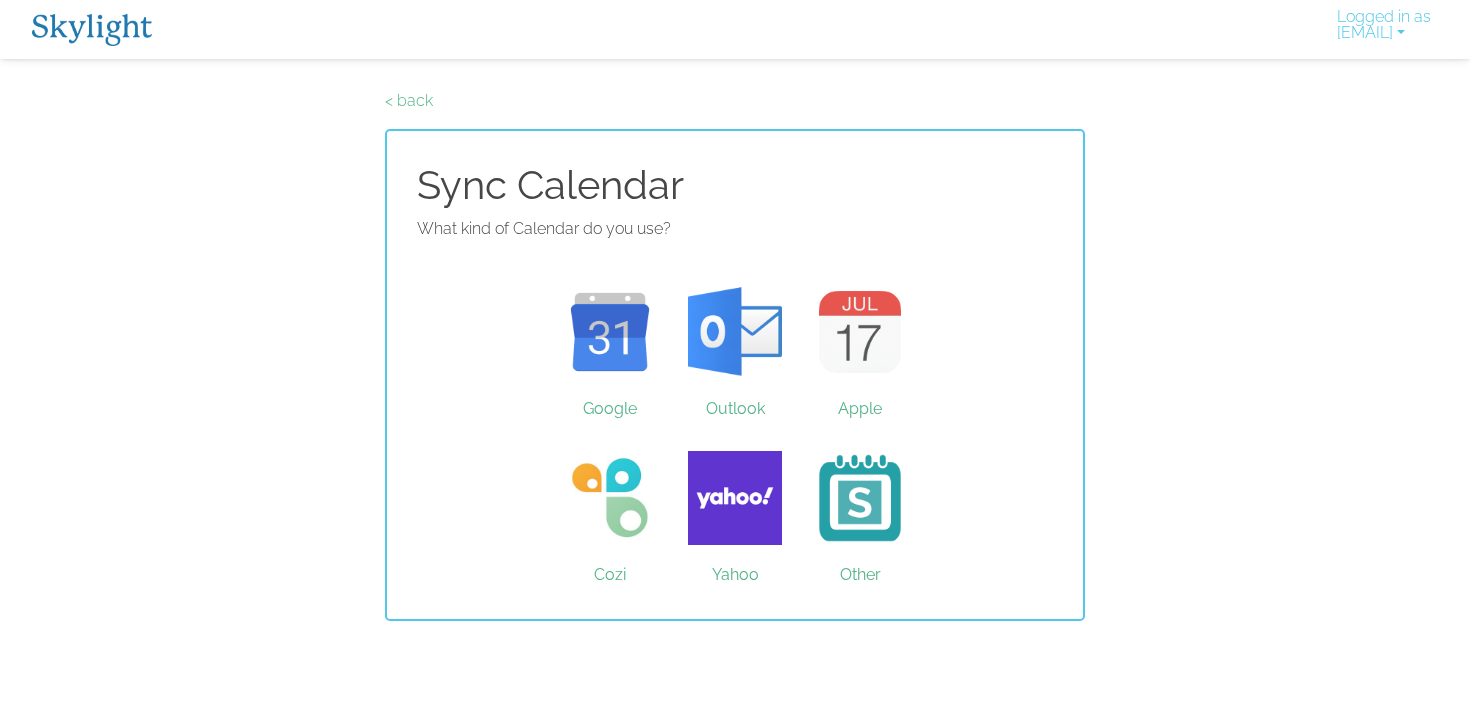 scroll, scrollTop: 0, scrollLeft: 0, axis: both 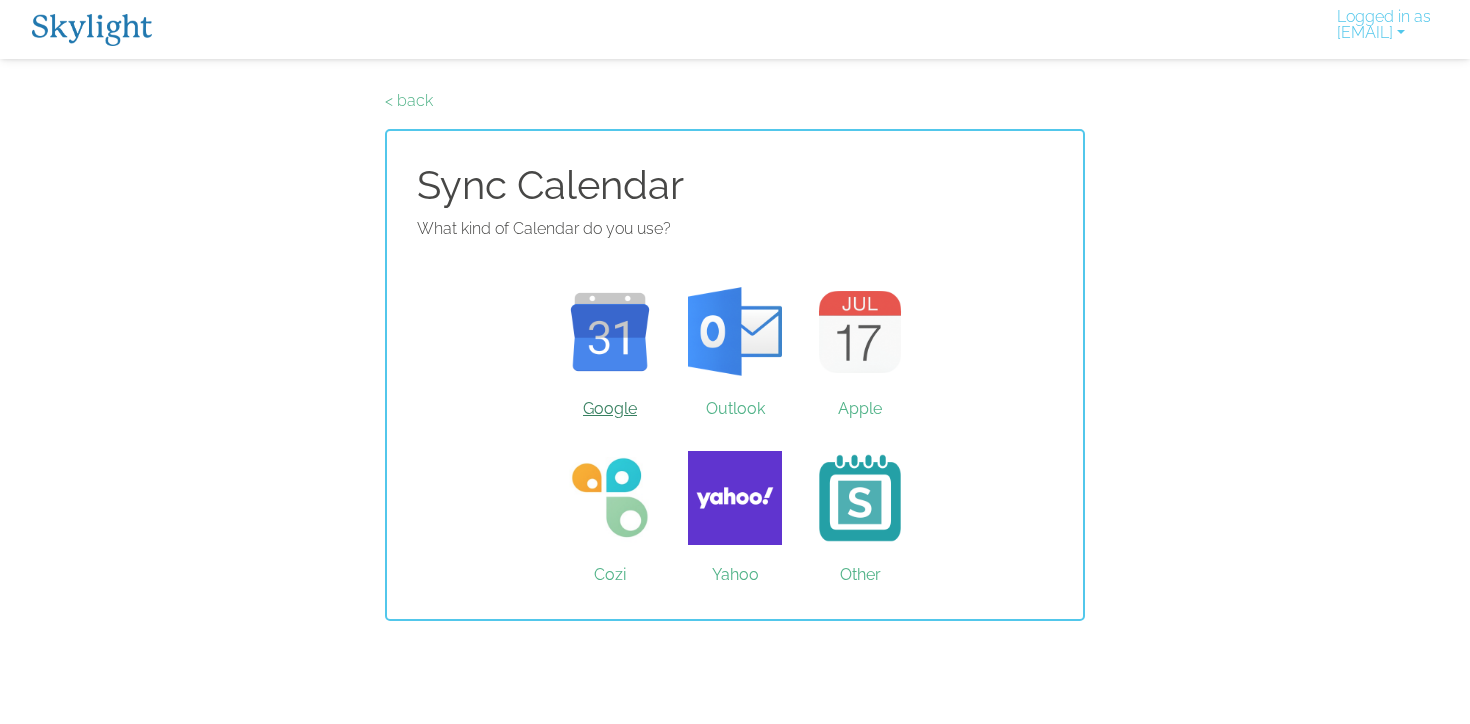 click on "Google" at bounding box center [610, 332] 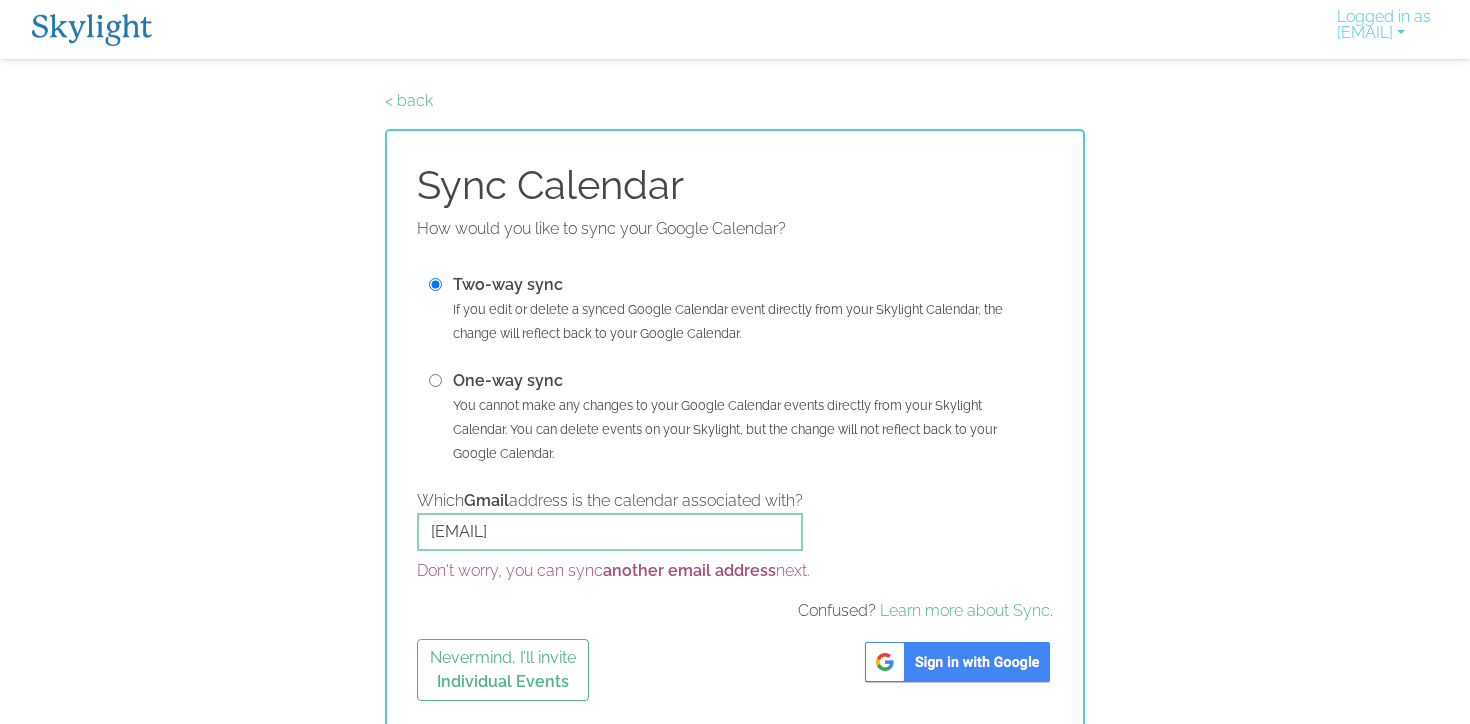 scroll, scrollTop: 9, scrollLeft: 0, axis: vertical 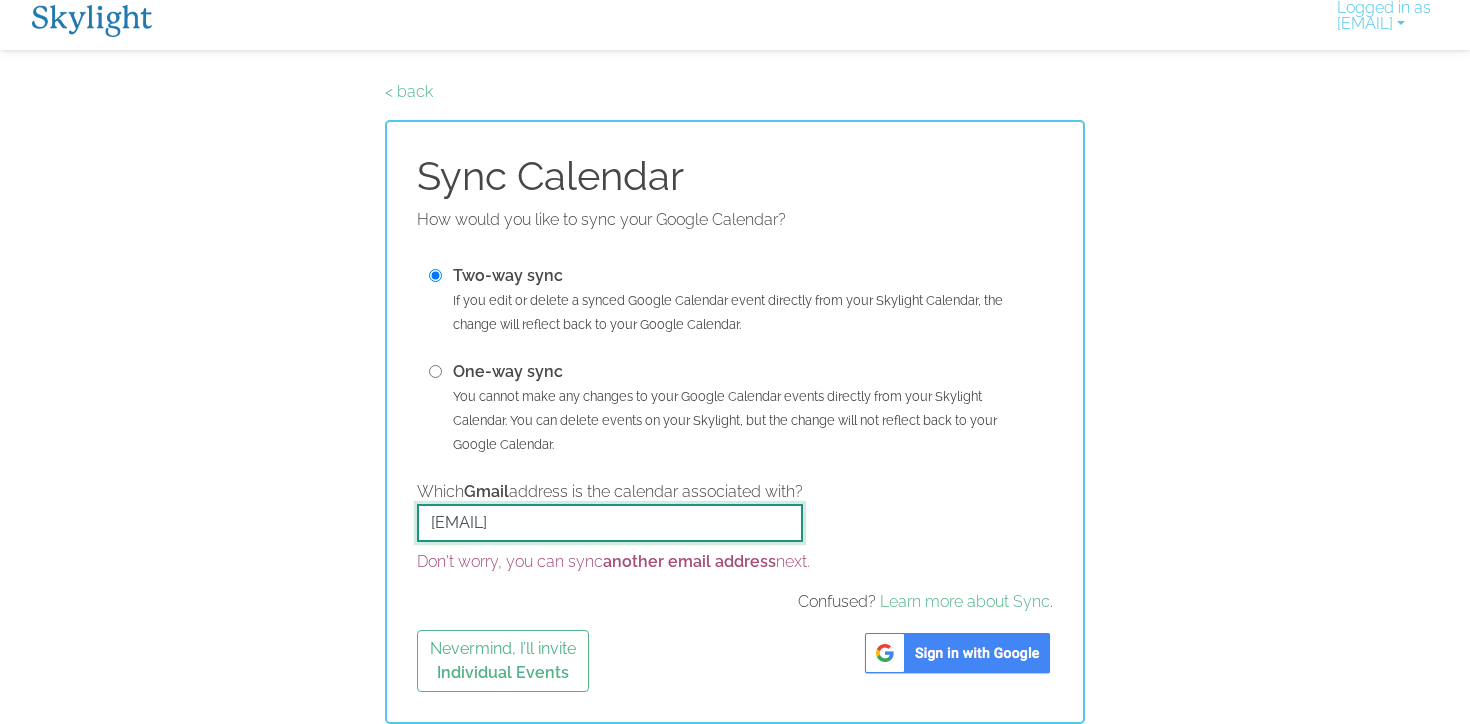 click on "sgpaul2@gmail.com" at bounding box center (610, 523) 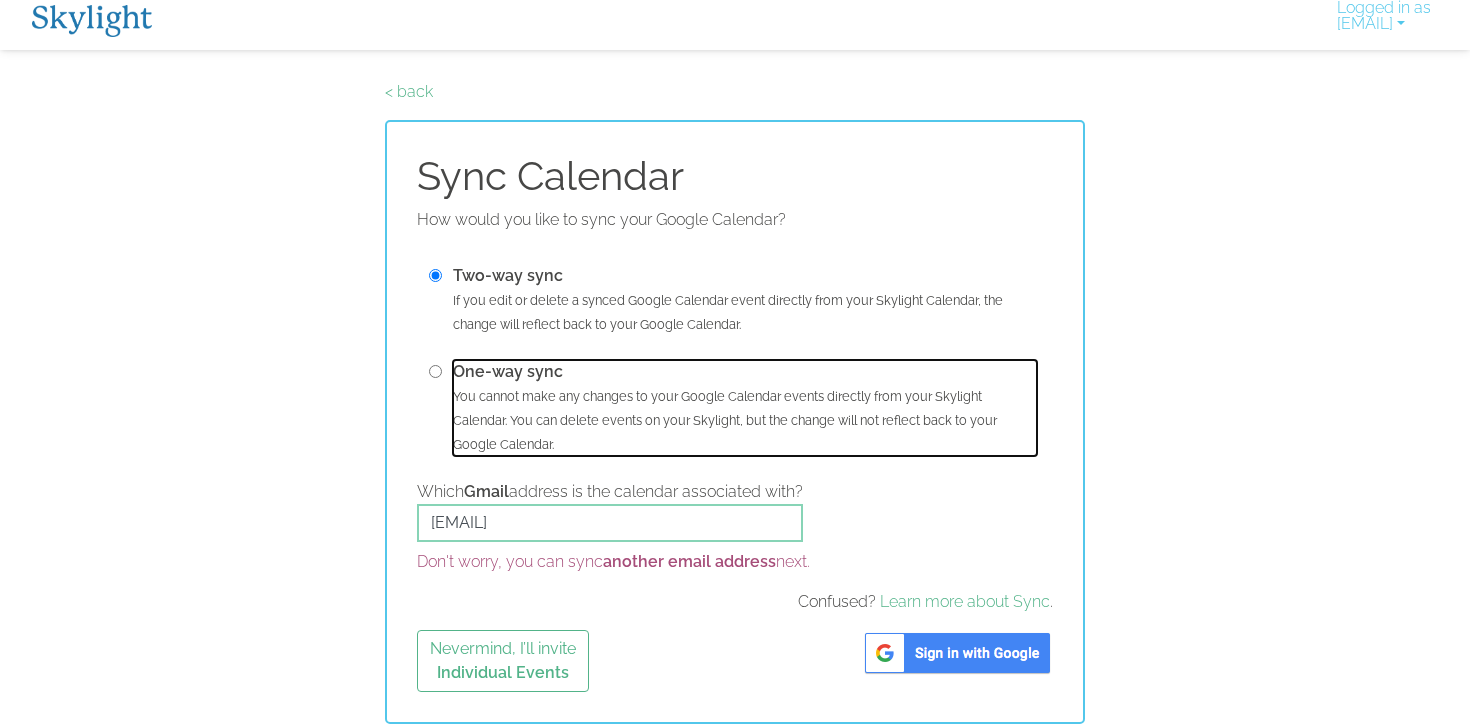 click on "You cannot make any changes to your Google Calendar events directly from your Skylight Calendar. You can delete events on your Skylight, but the change will not reflect back to your Google Calendar." at bounding box center [725, 420] 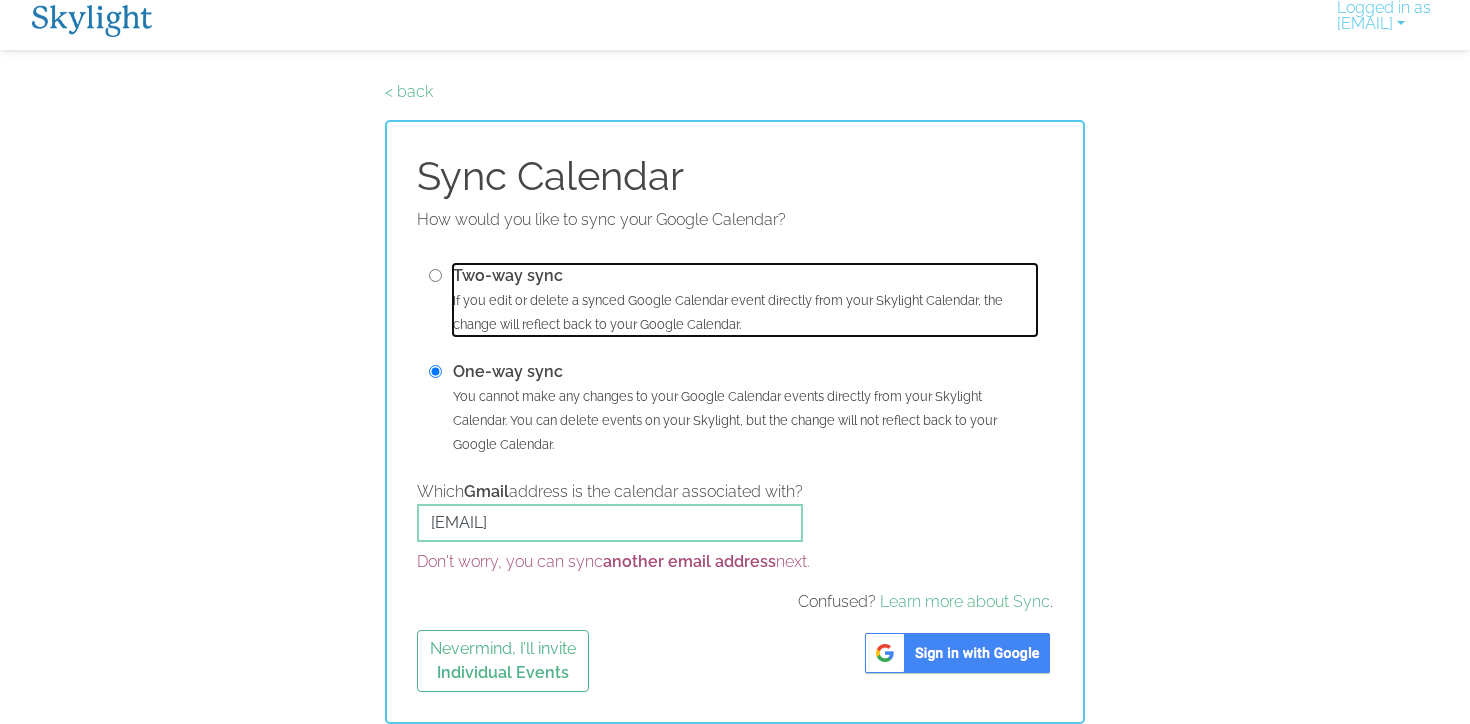 click on "Two-way sync If you edit or delete a synced Google Calendar event directly from your Skylight Calendar, the change will reflect back to your Google Calendar." at bounding box center (745, 300) 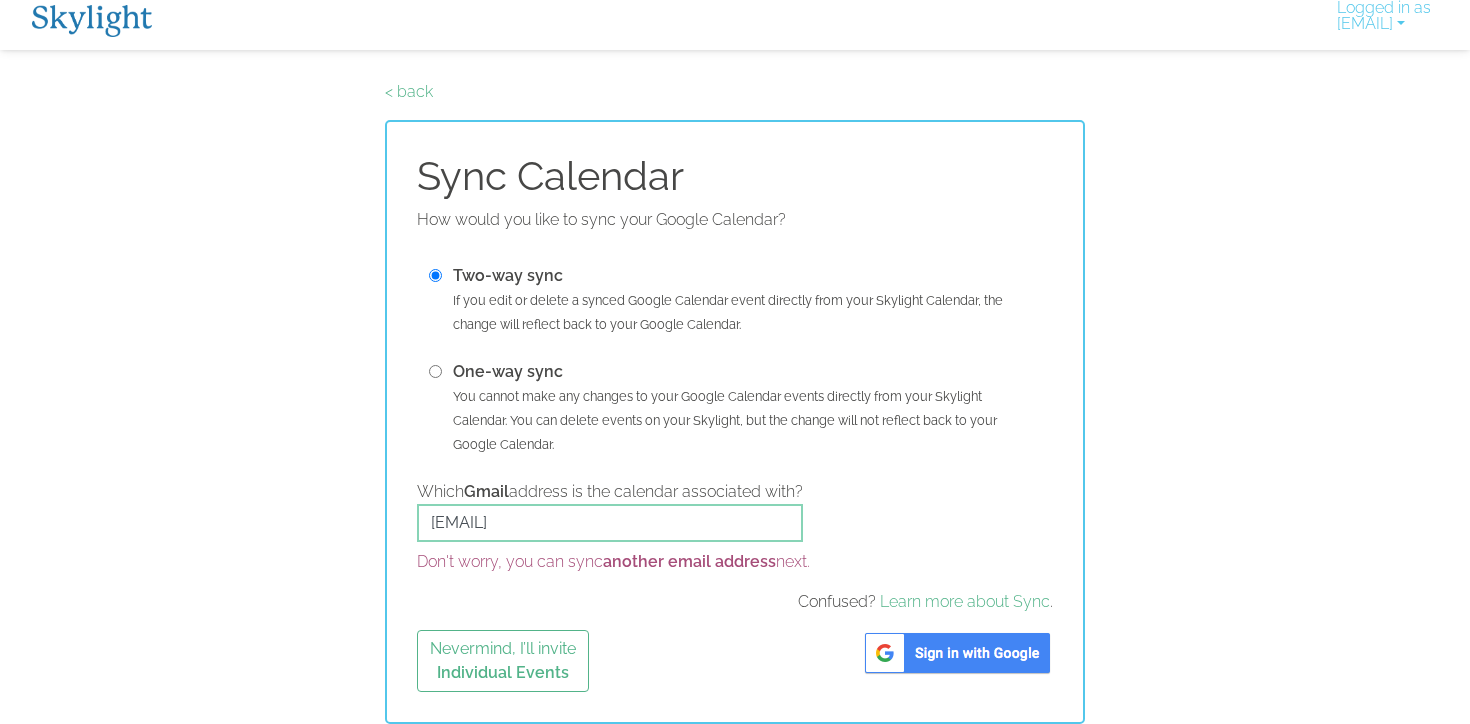 click at bounding box center [957, 653] 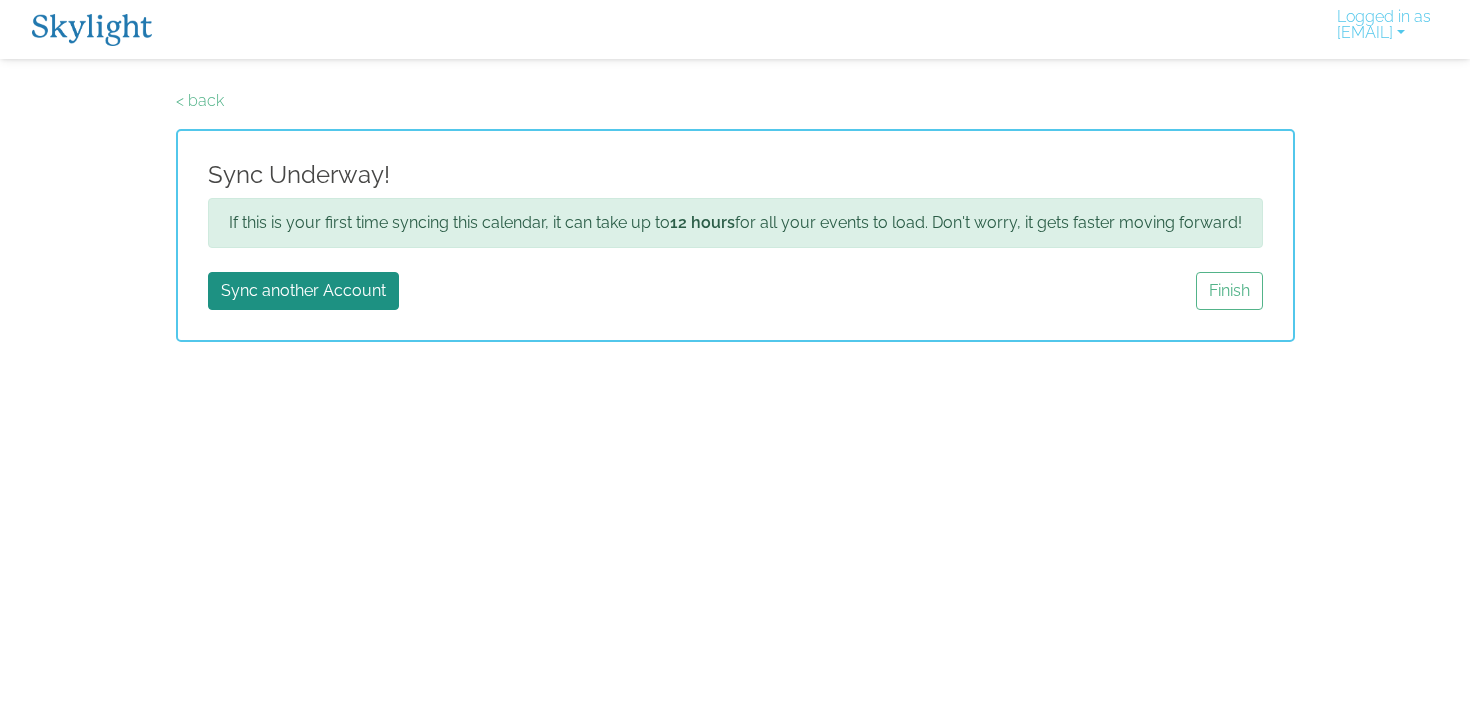 scroll, scrollTop: 0, scrollLeft: 0, axis: both 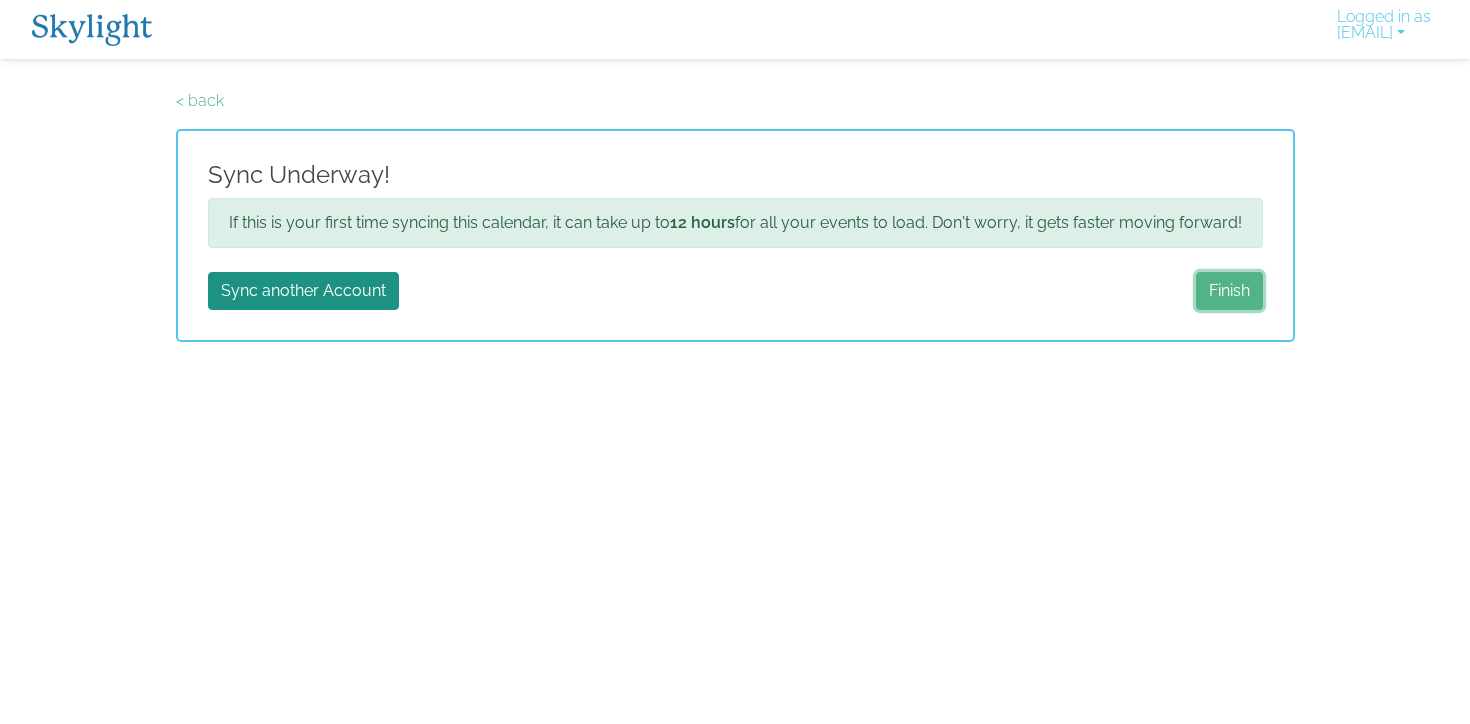 click on "Finish" at bounding box center (1229, 291) 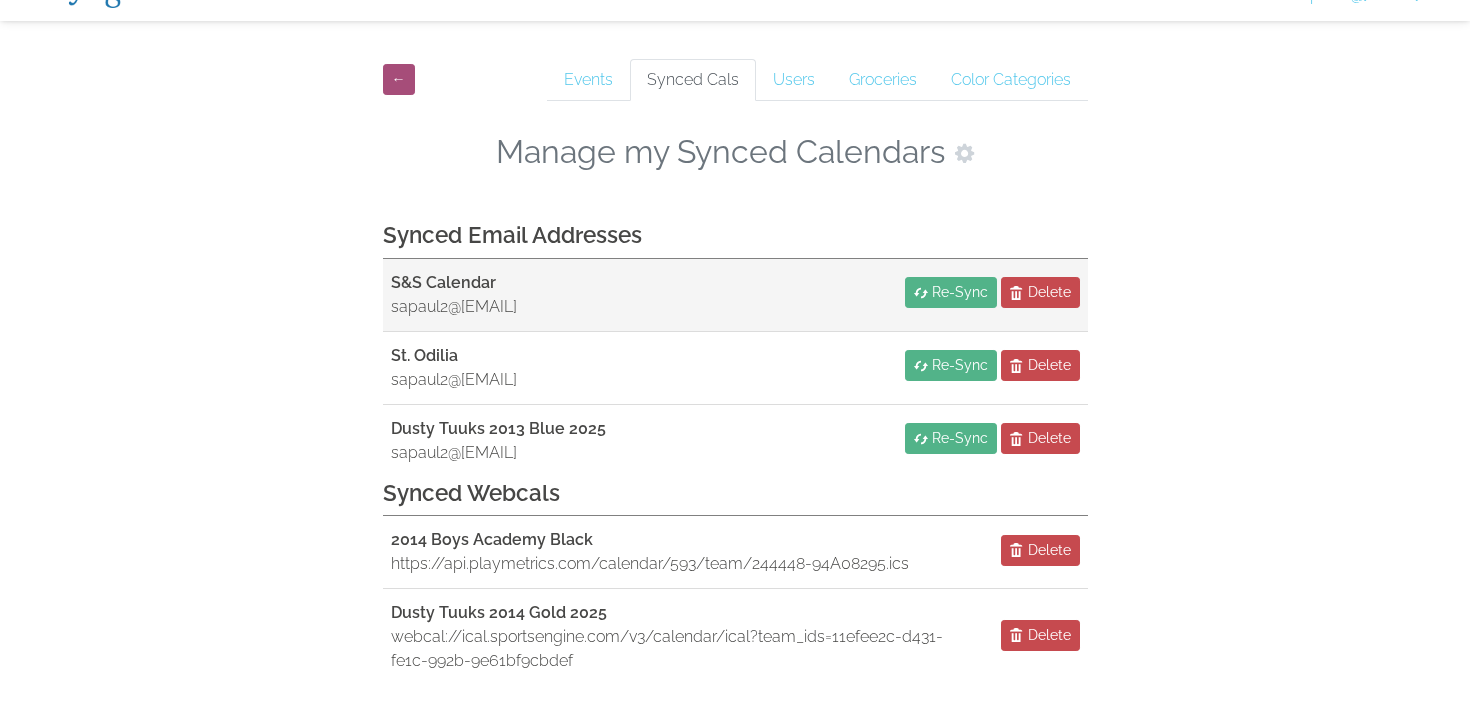 scroll, scrollTop: 85, scrollLeft: 0, axis: vertical 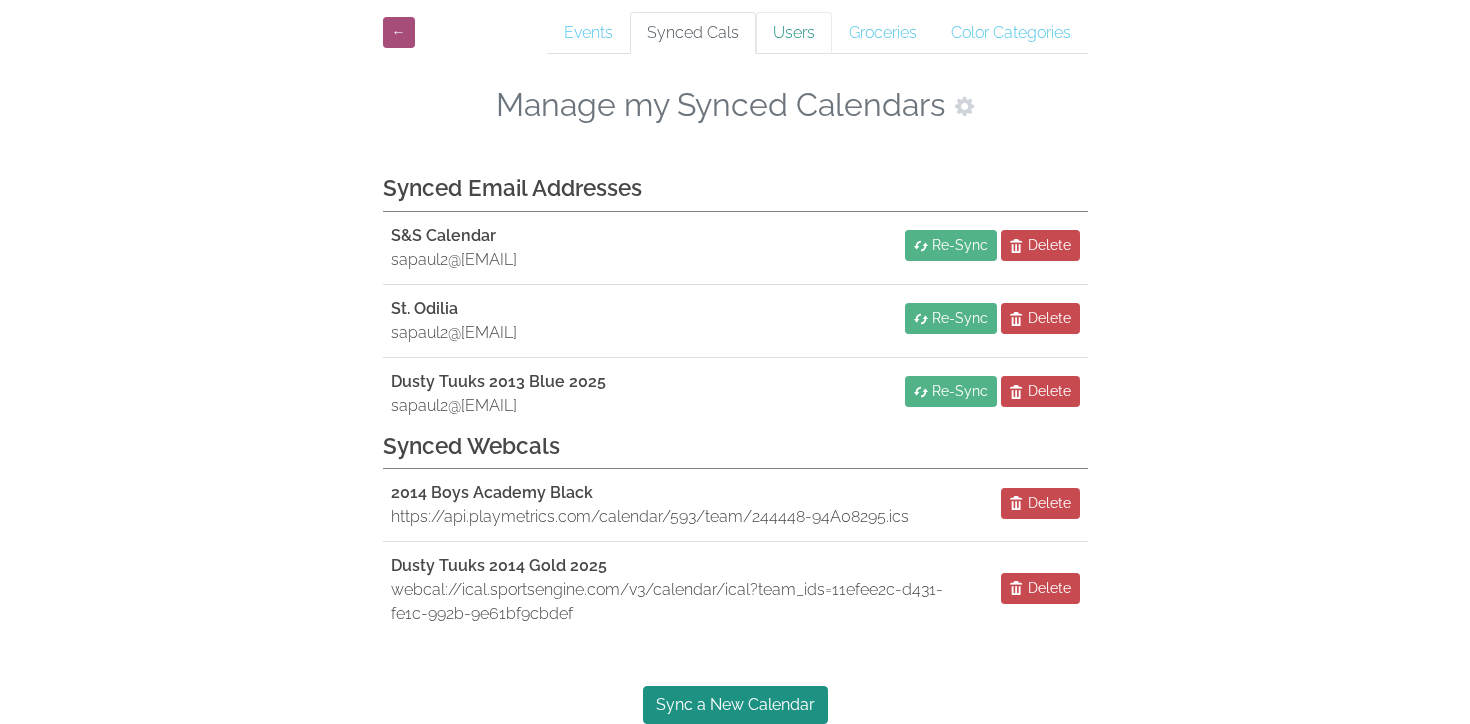 click on "Users" at bounding box center [794, 33] 